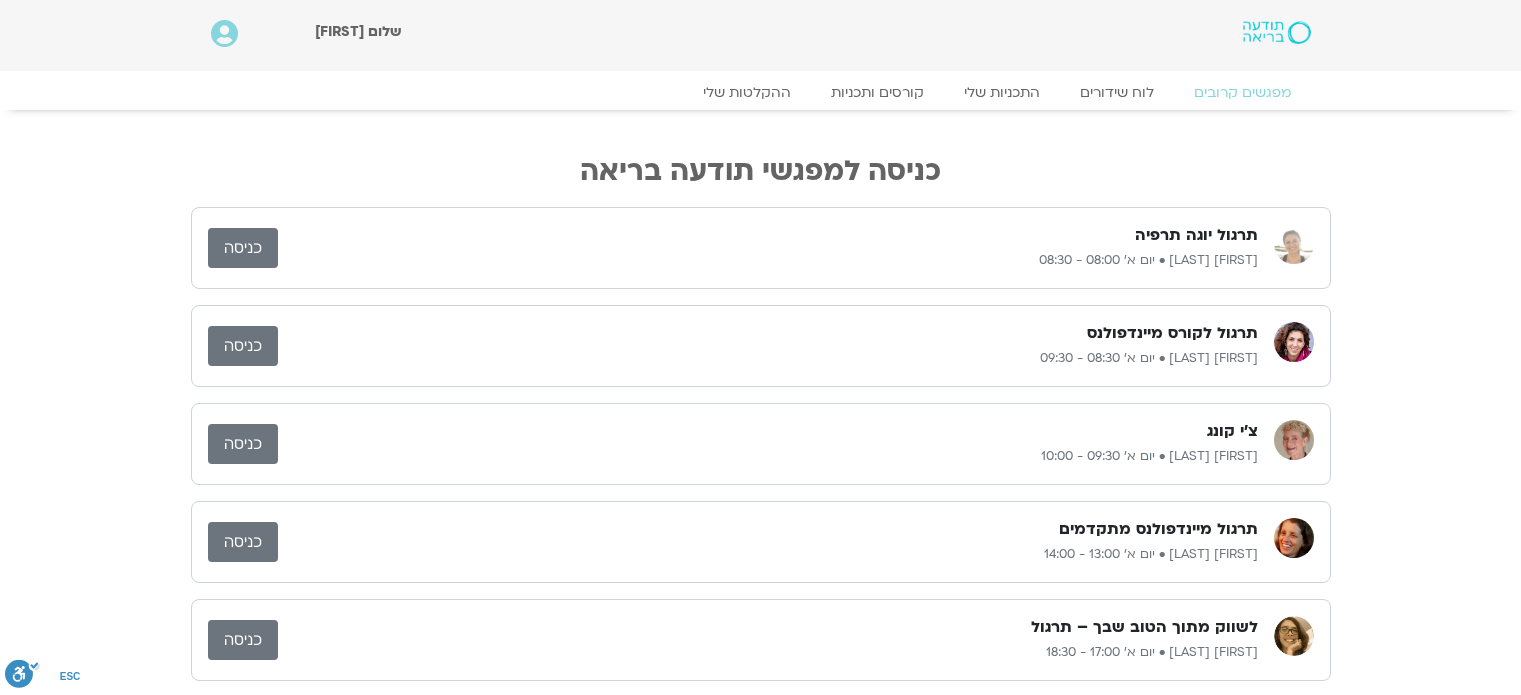 scroll, scrollTop: 0, scrollLeft: 0, axis: both 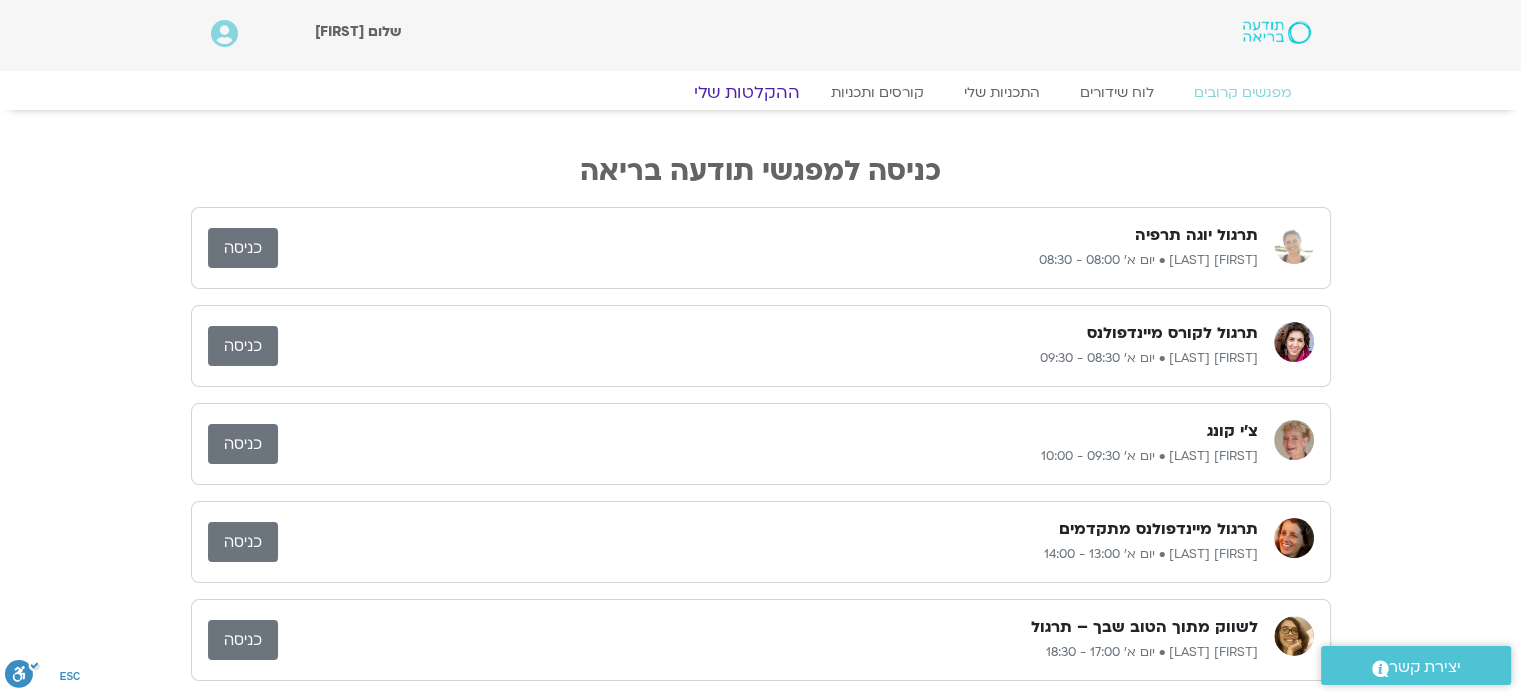click on "ההקלטות שלי" 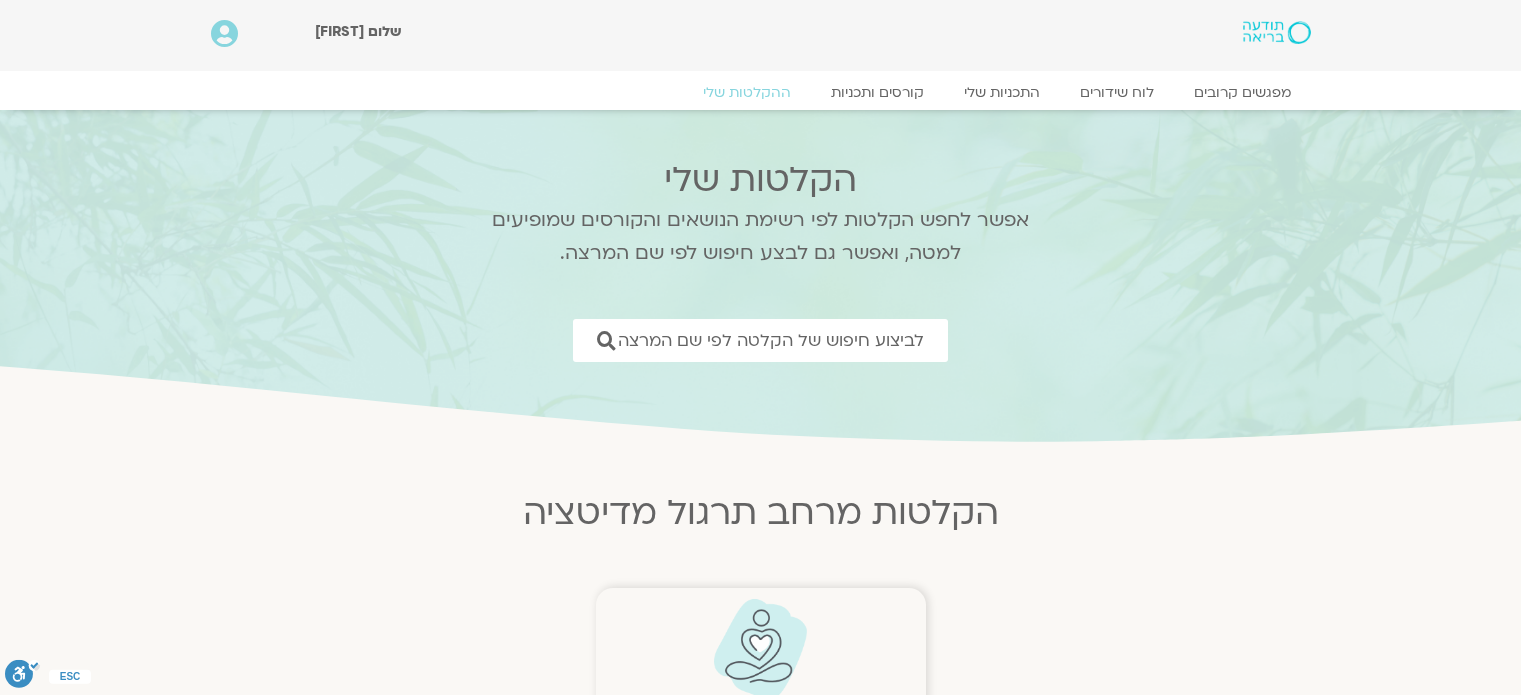 scroll, scrollTop: 0, scrollLeft: 0, axis: both 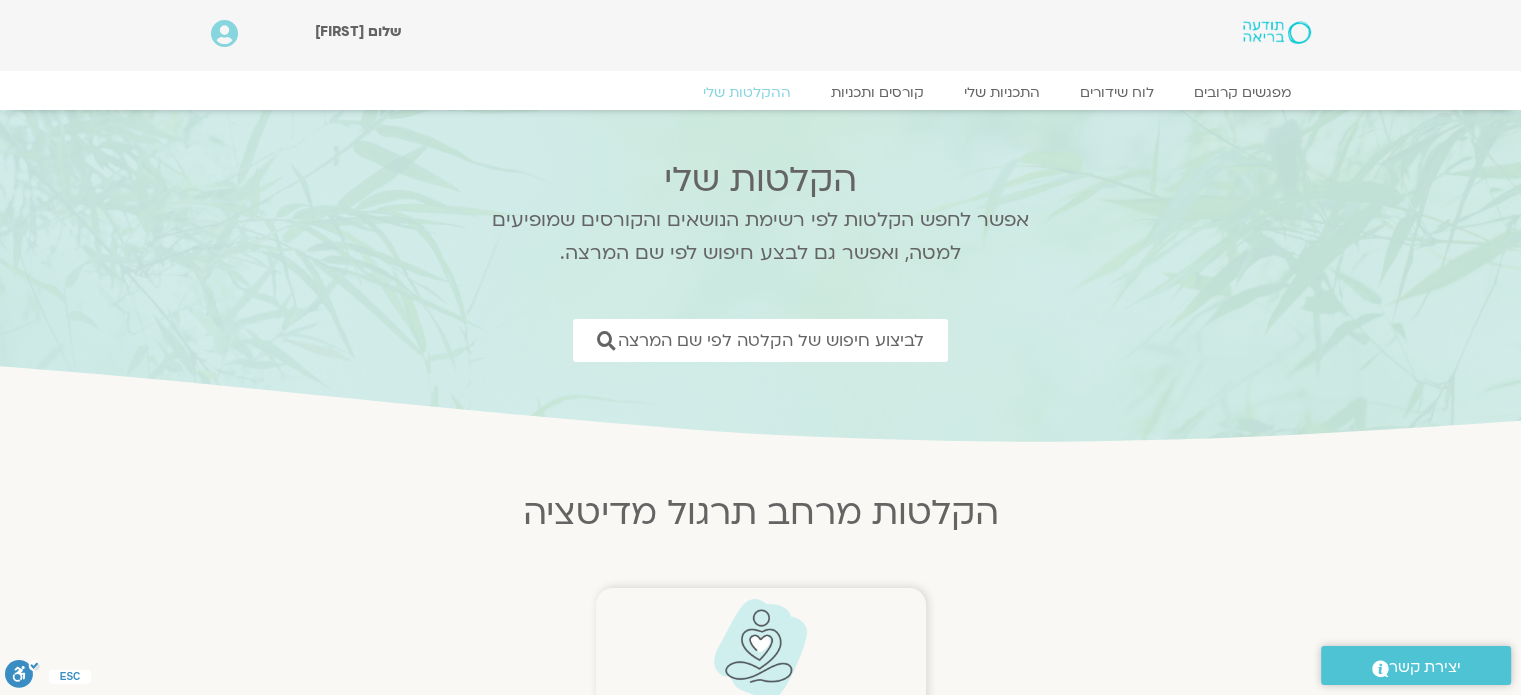 click at bounding box center [760, 649] 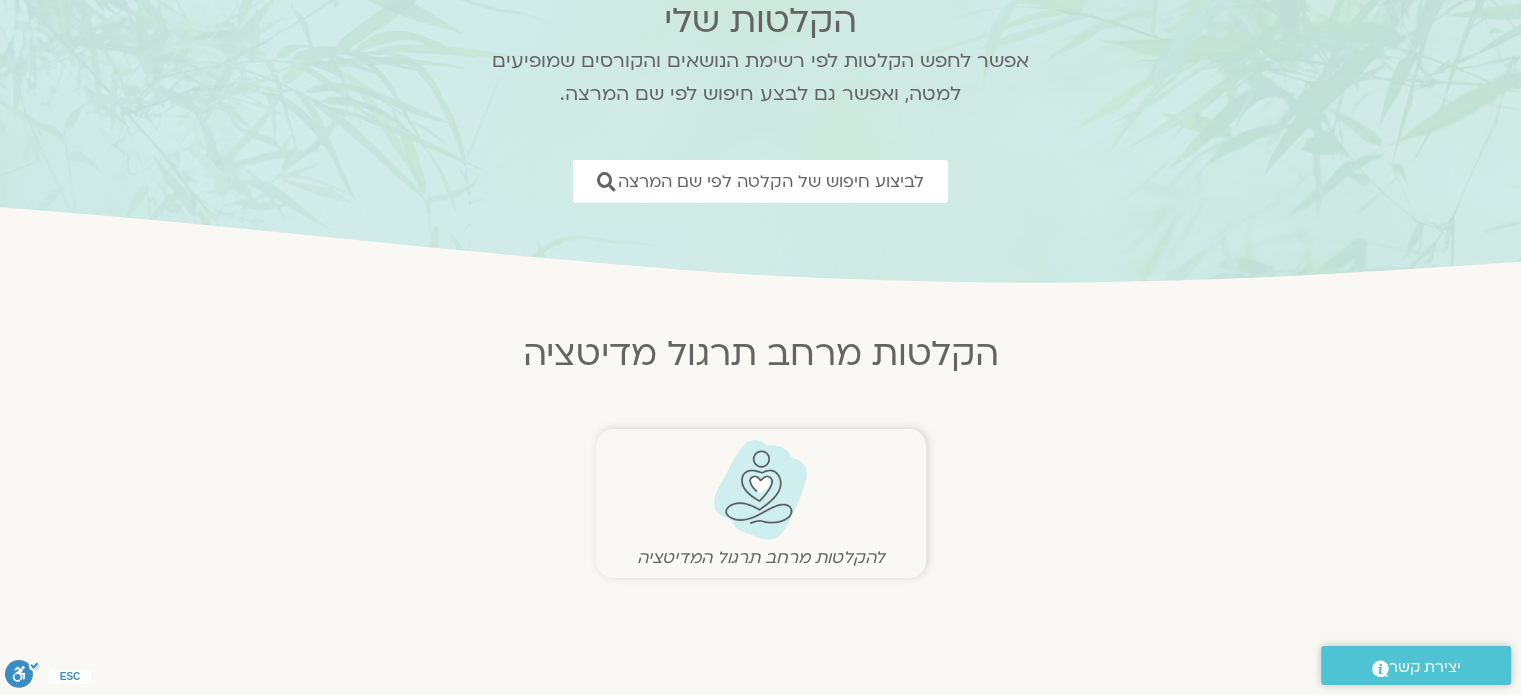 scroll, scrollTop: 166, scrollLeft: 0, axis: vertical 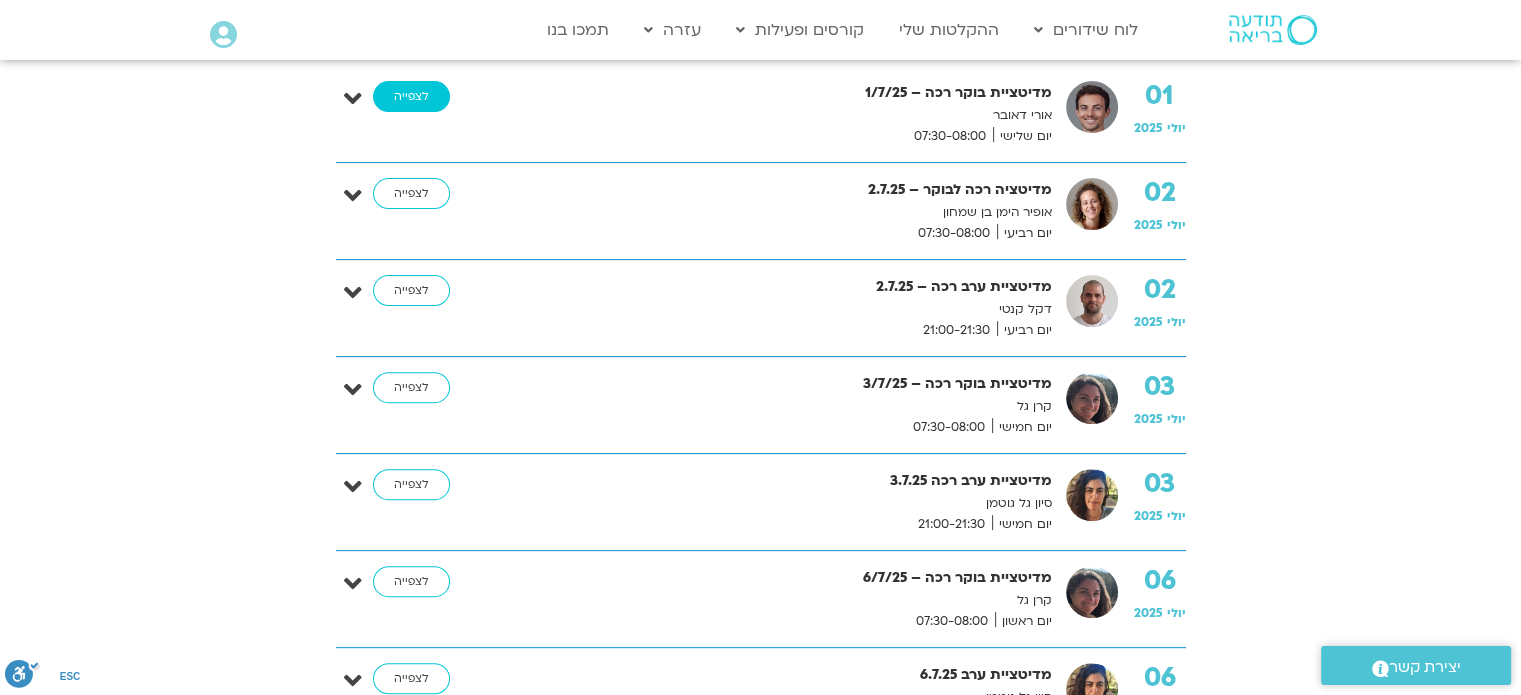 click on "לצפייה" at bounding box center [411, 97] 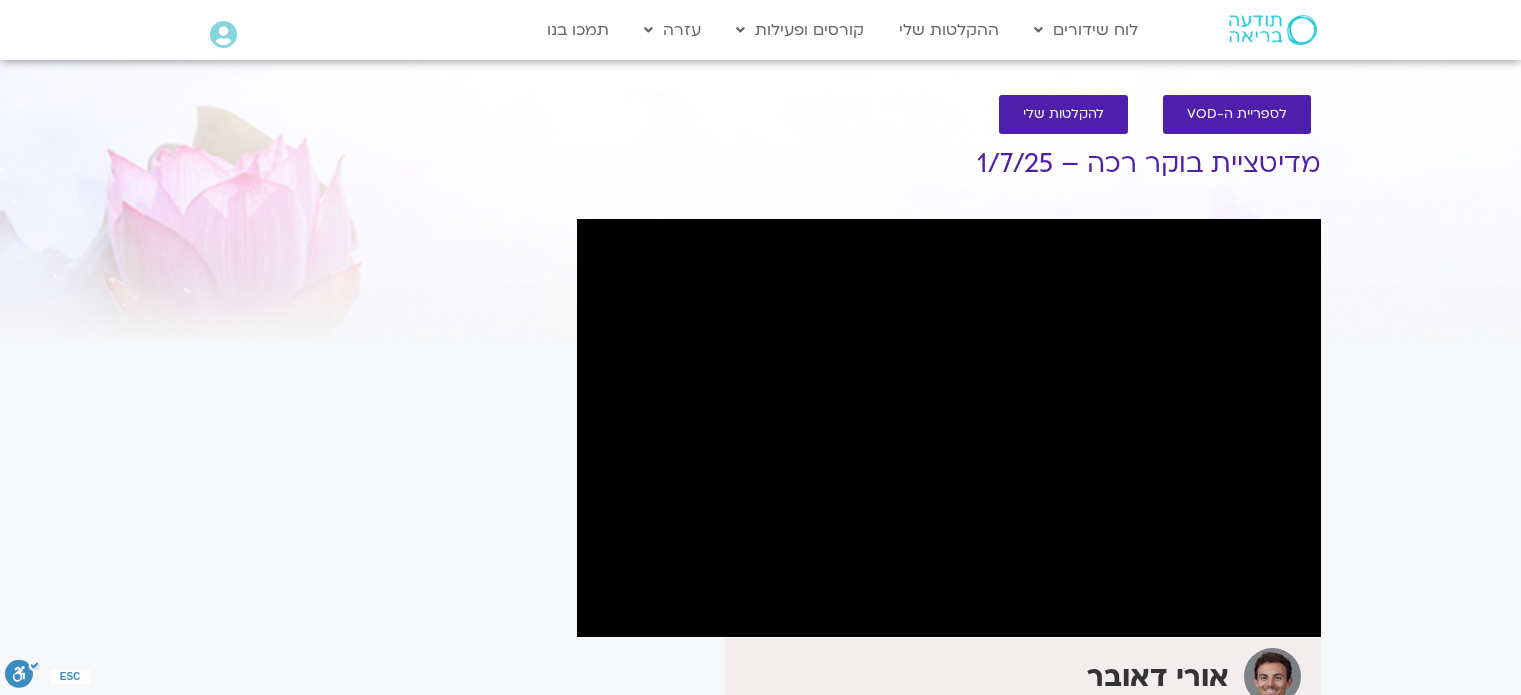 scroll, scrollTop: 0, scrollLeft: 0, axis: both 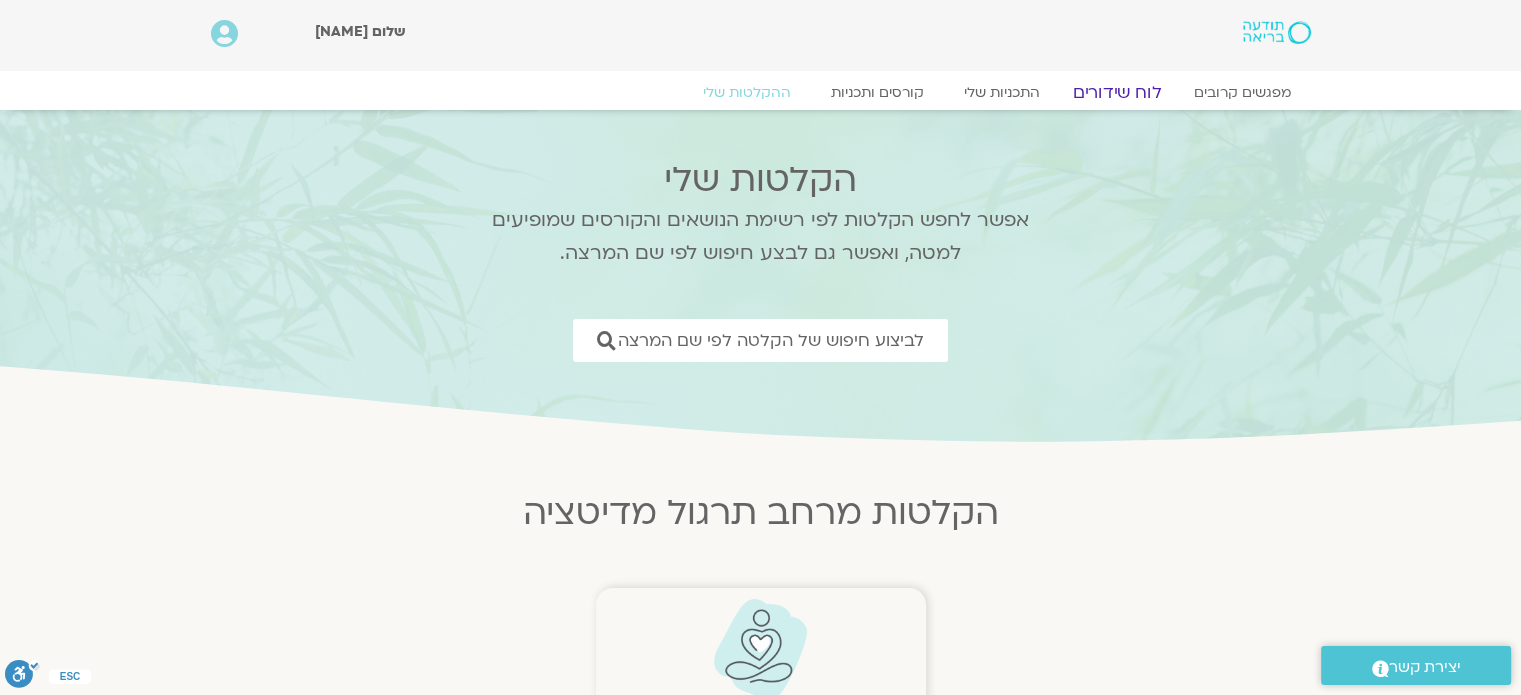 click on "לוח שידורים" 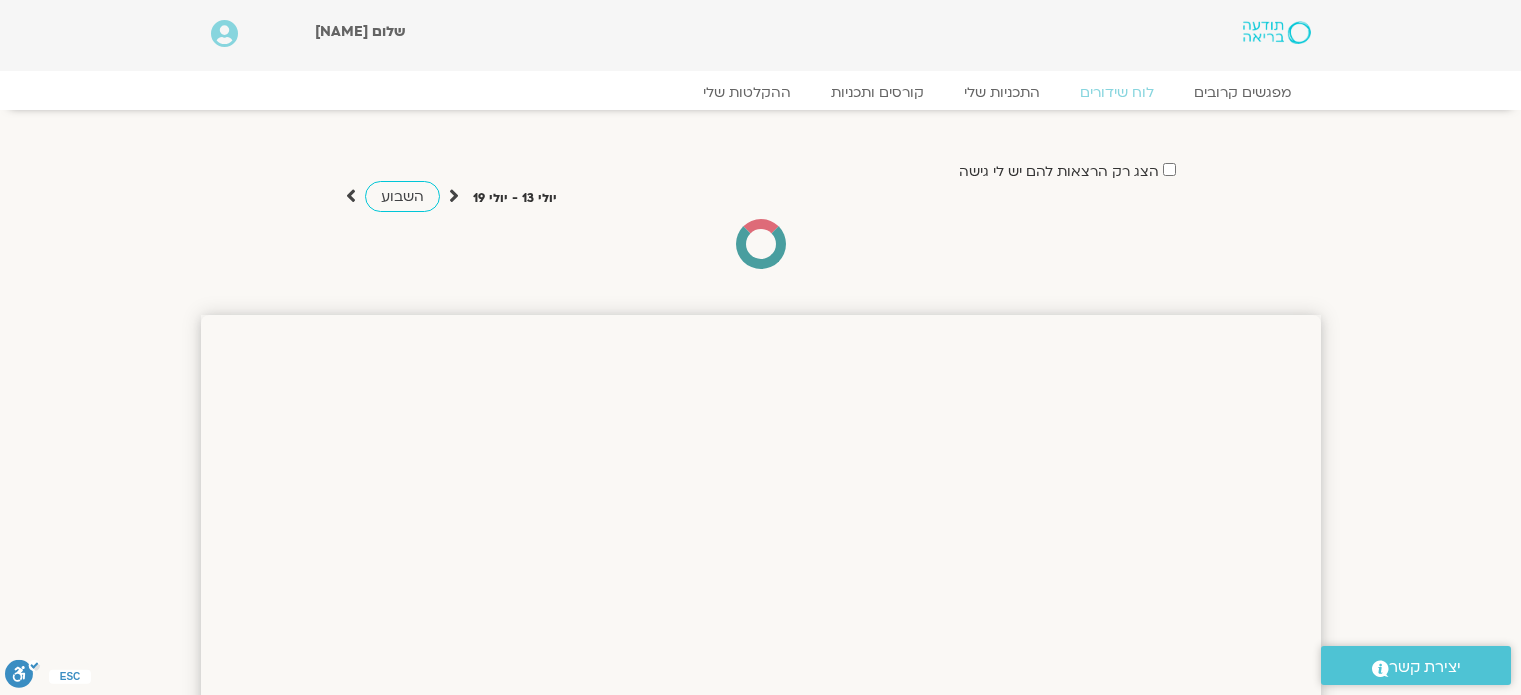 click on "לוח שידורים" 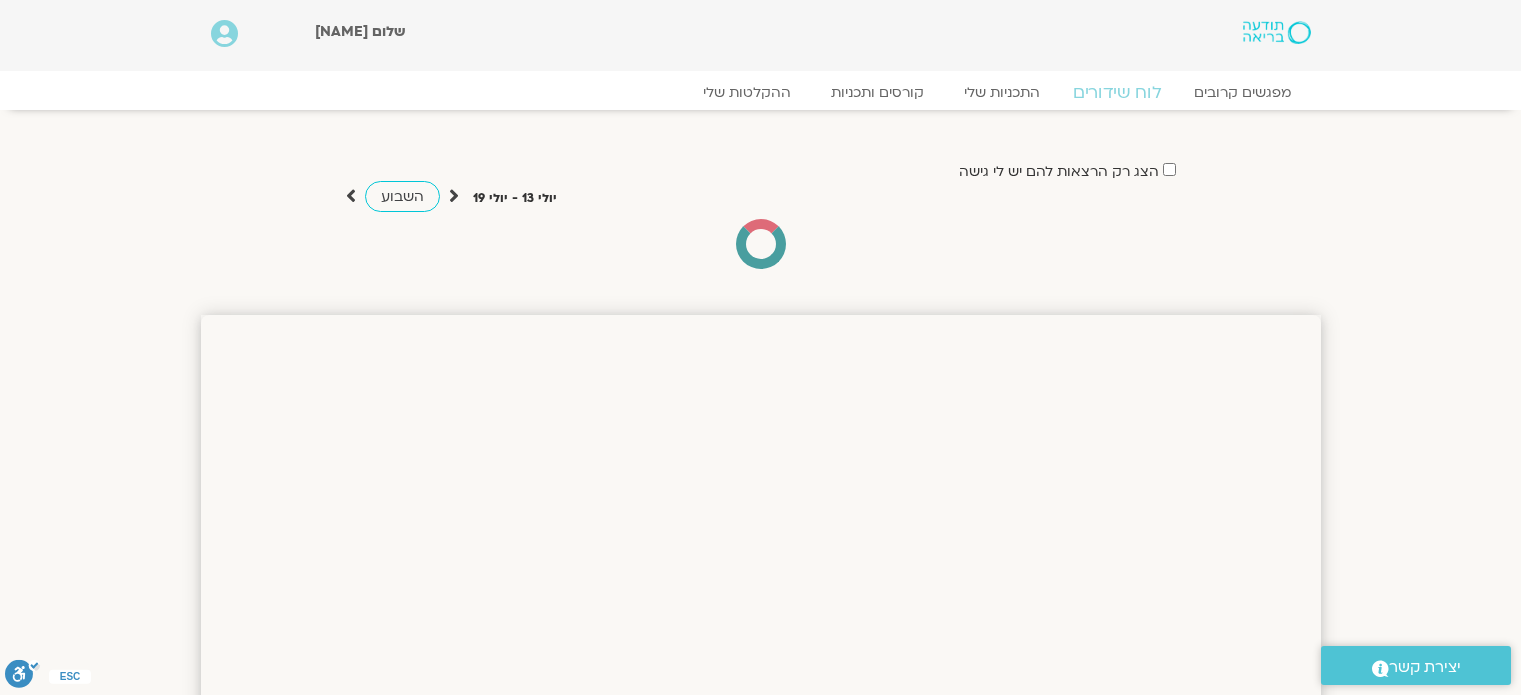 scroll, scrollTop: 0, scrollLeft: 0, axis: both 